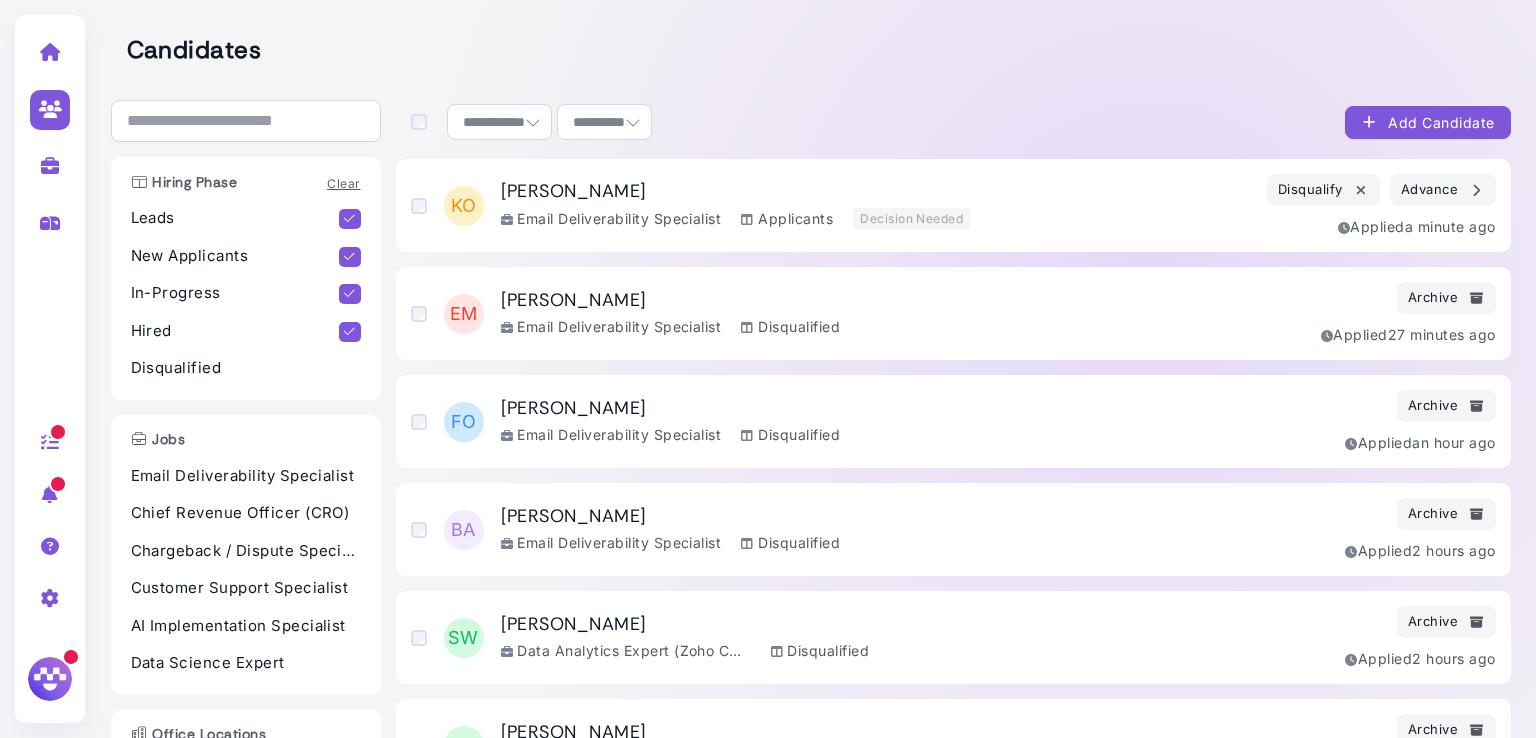 select on "**********" 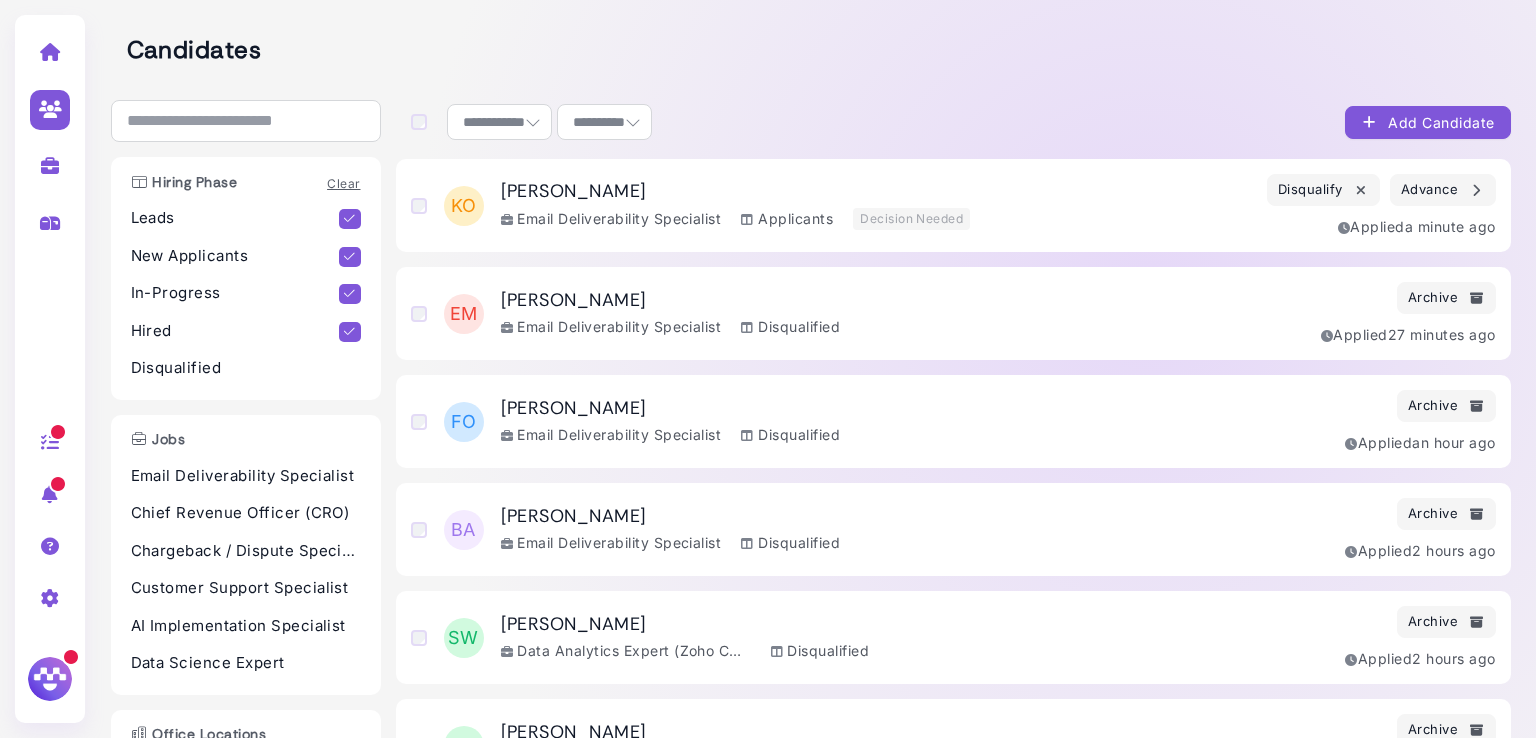 select on "**" 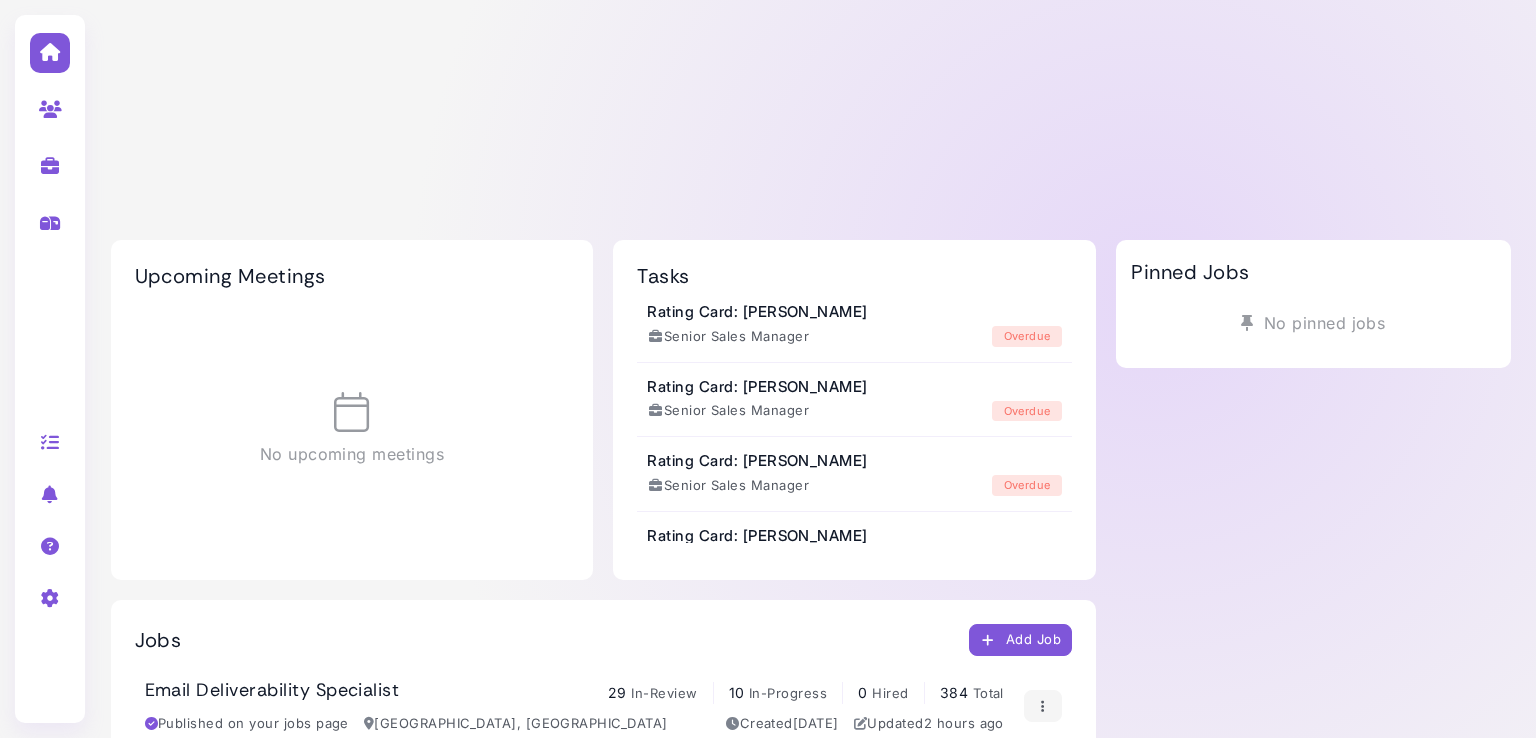 scroll, scrollTop: 0, scrollLeft: 0, axis: both 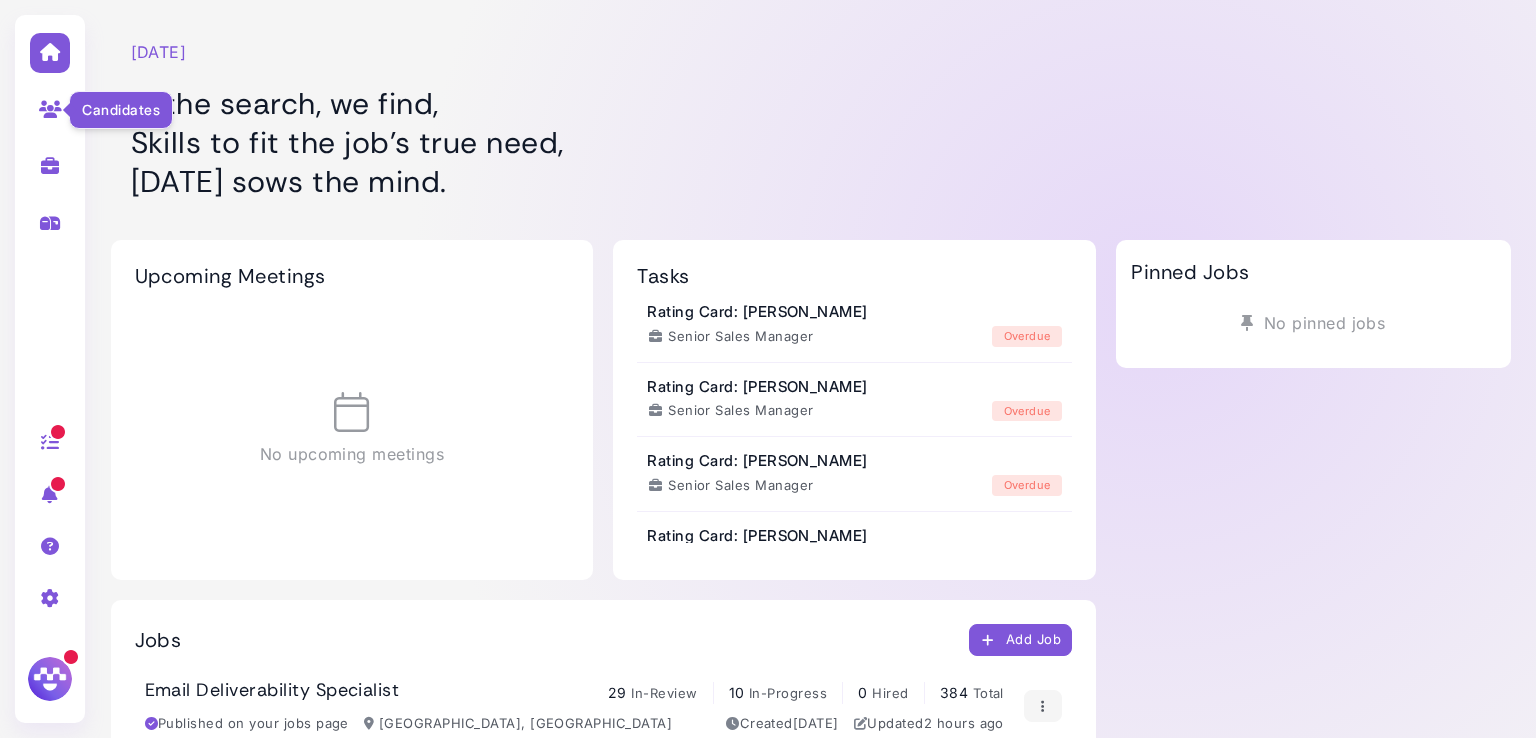 click at bounding box center [50, 109] 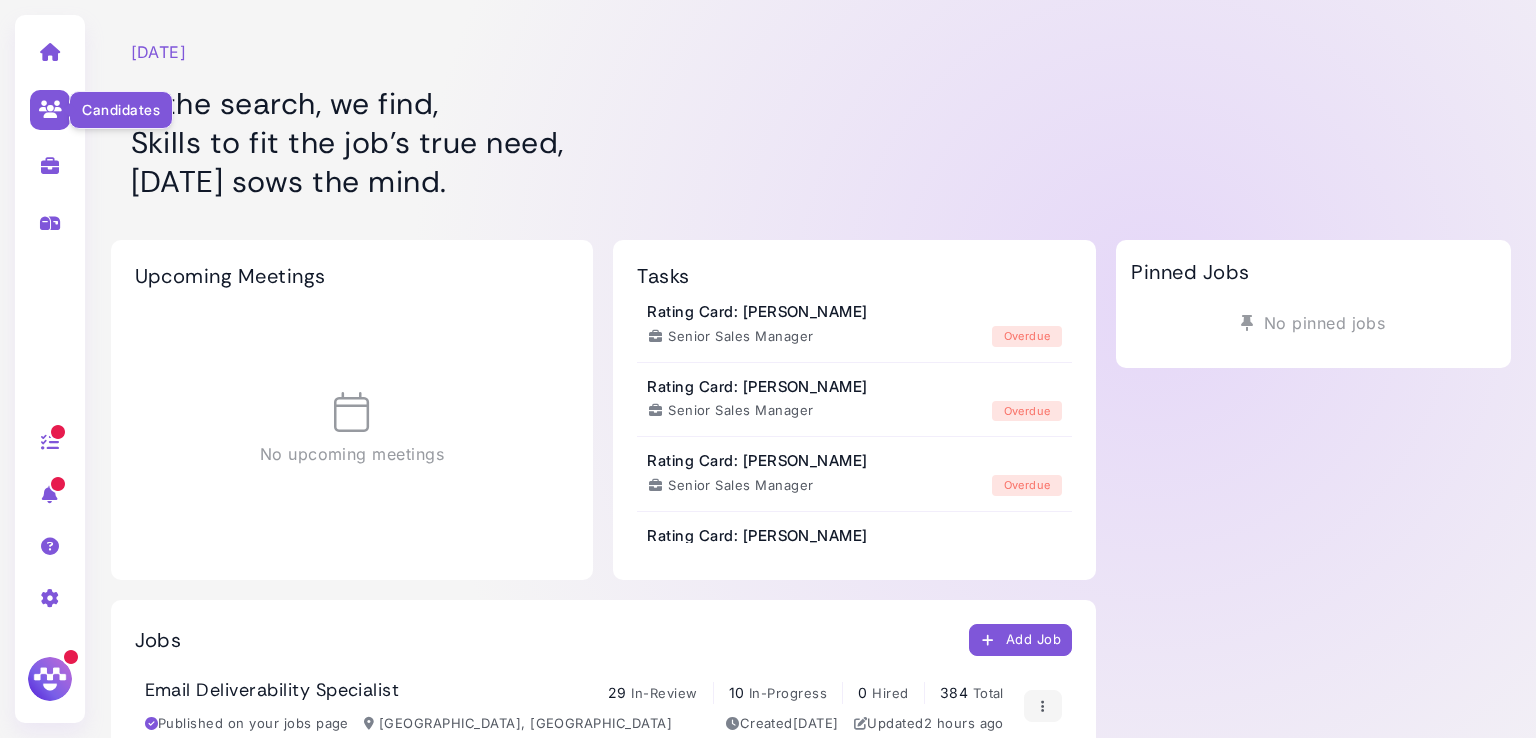 select on "**********" 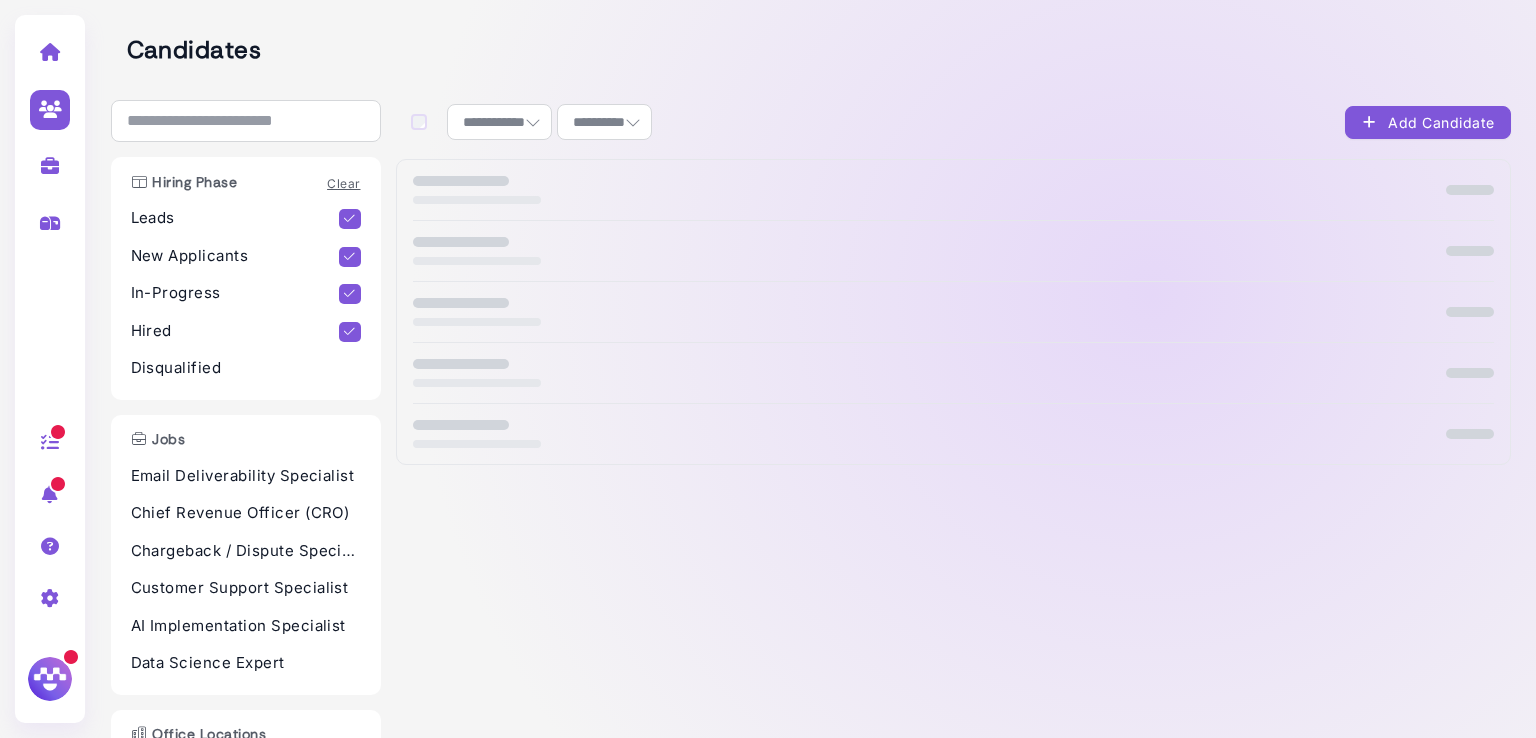 scroll, scrollTop: 92, scrollLeft: 0, axis: vertical 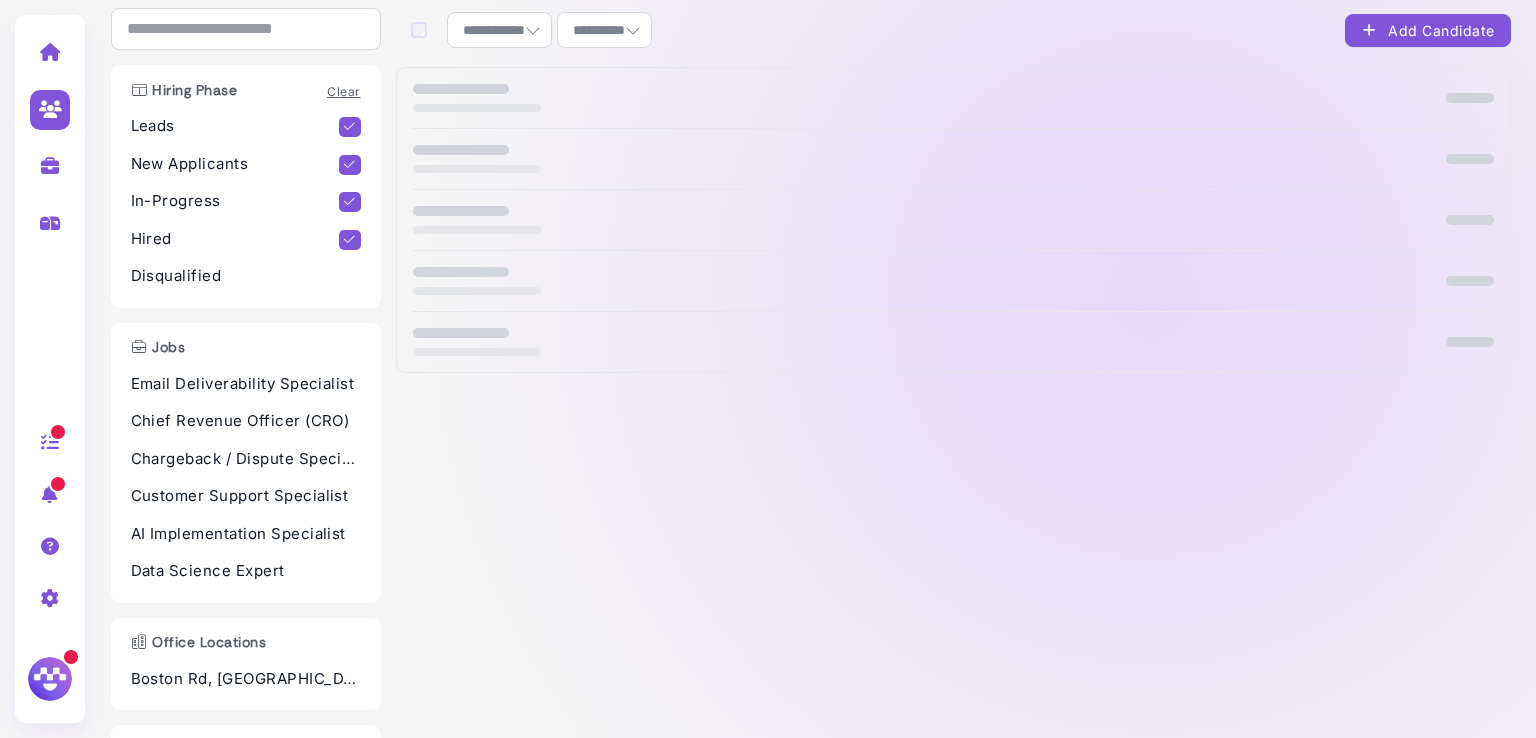 click at bounding box center [50, 165] 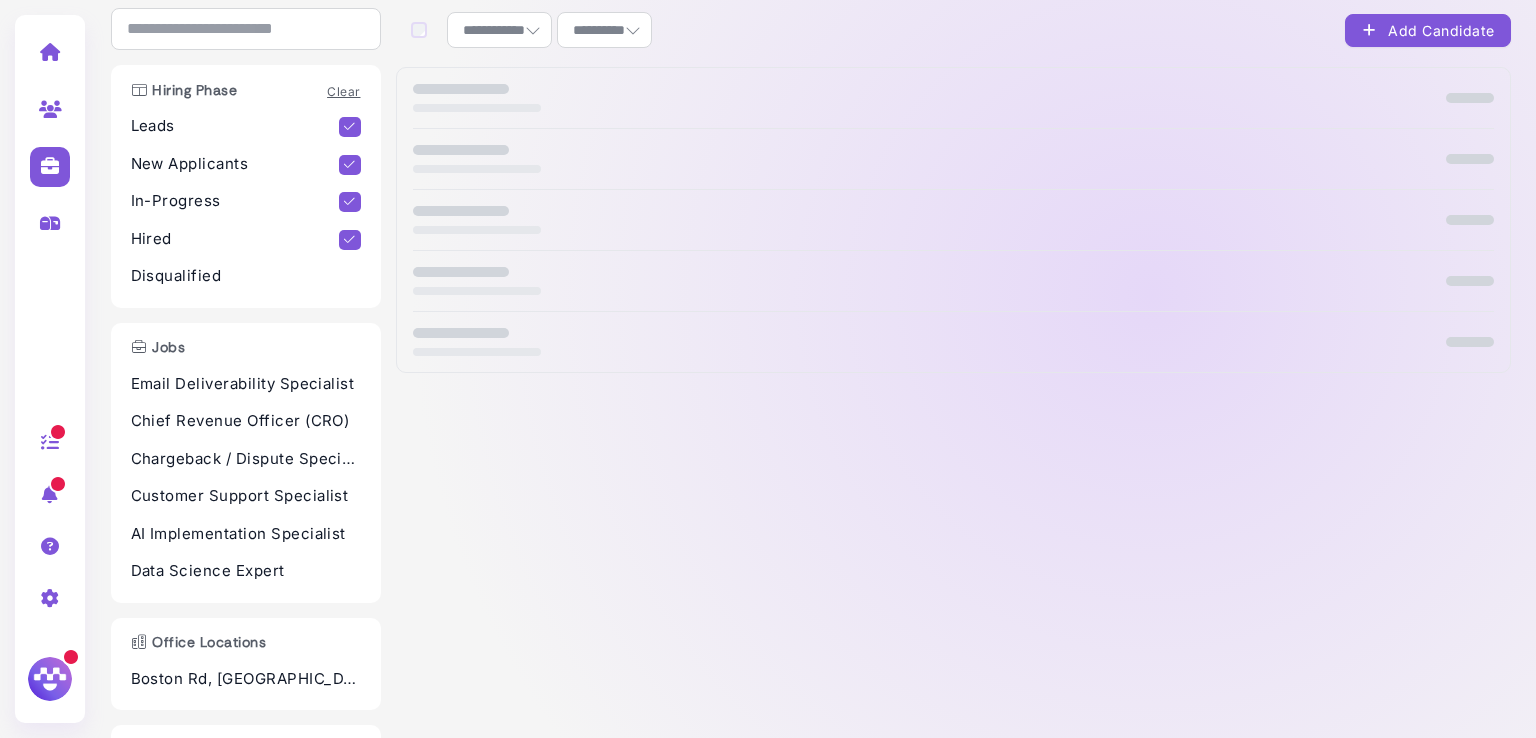 select on "**********" 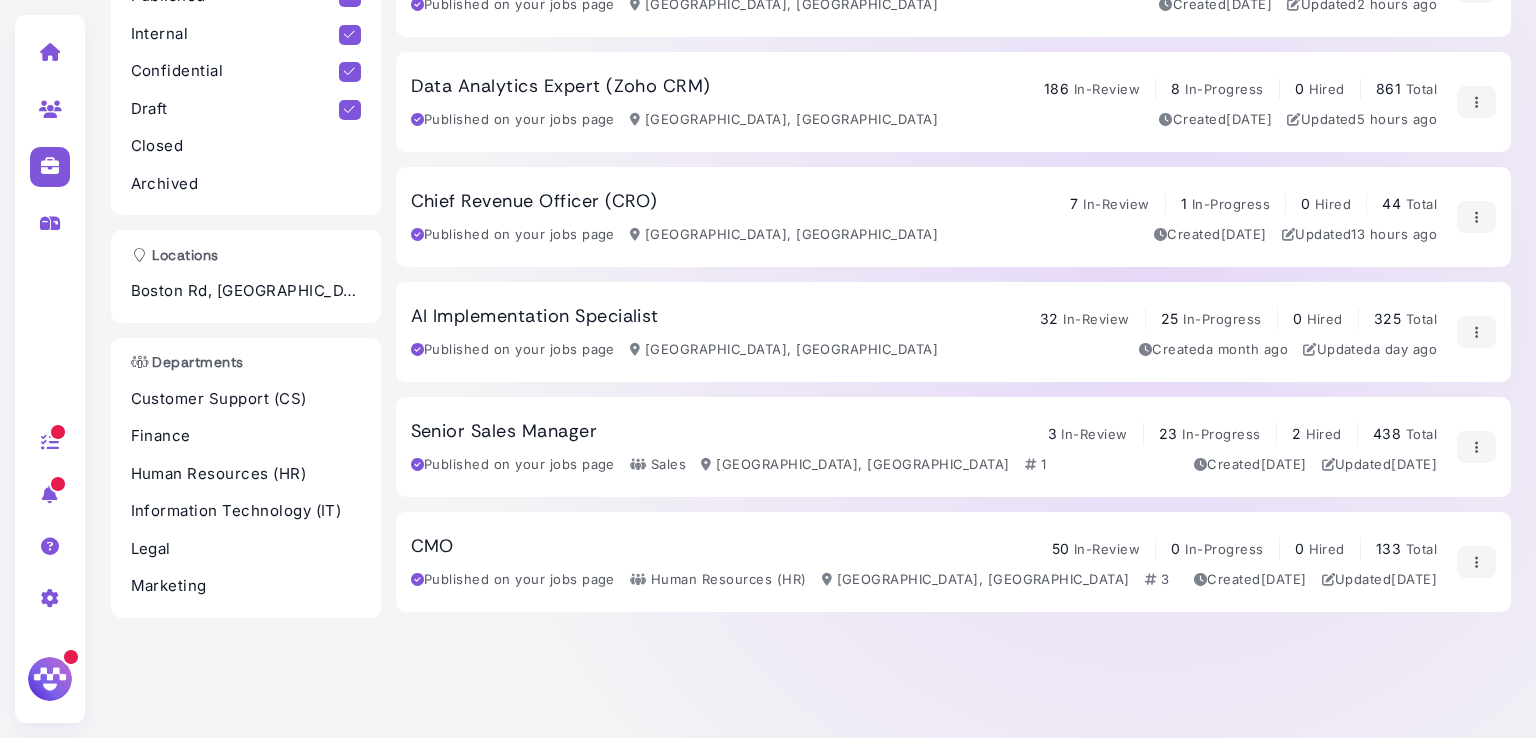 scroll, scrollTop: 259, scrollLeft: 0, axis: vertical 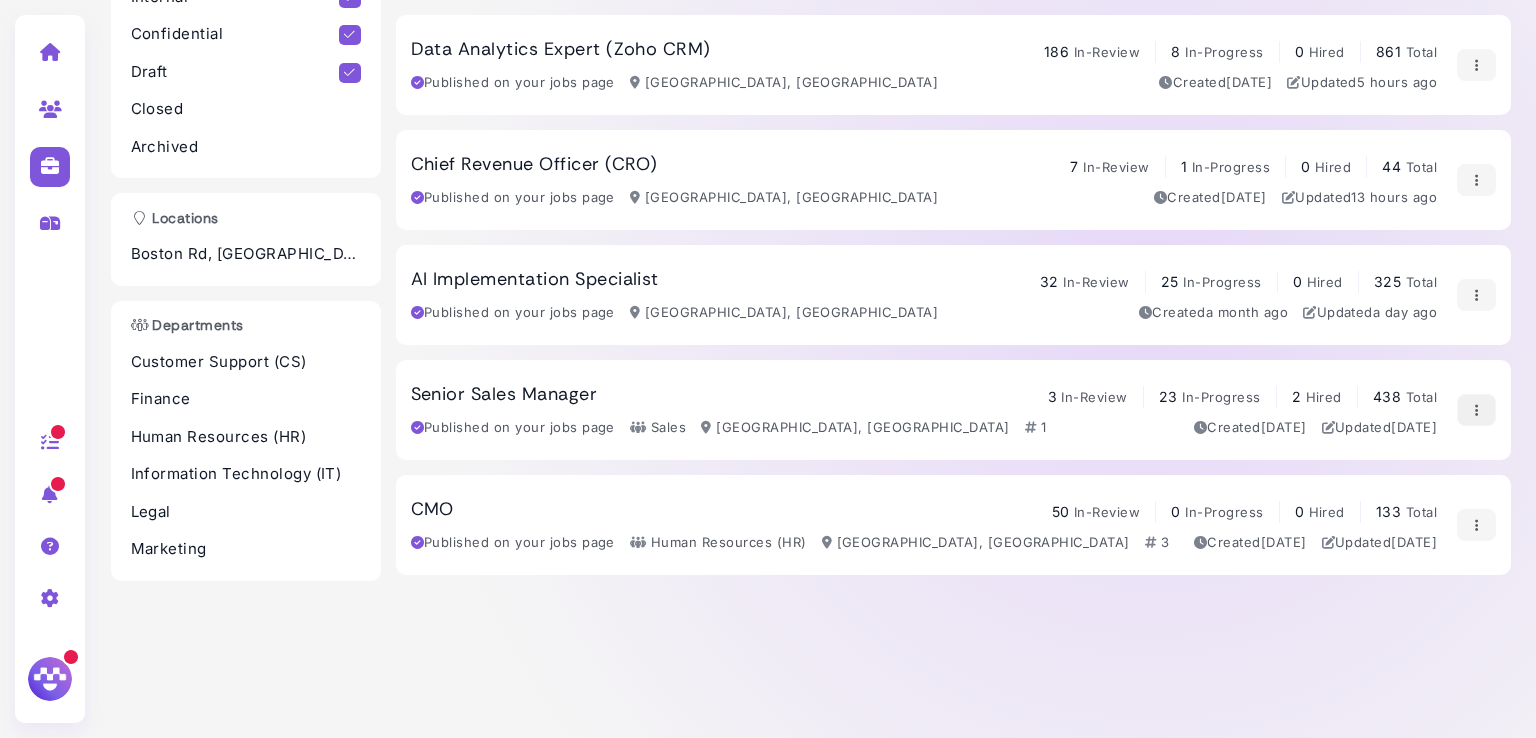 click at bounding box center (1476, 410) 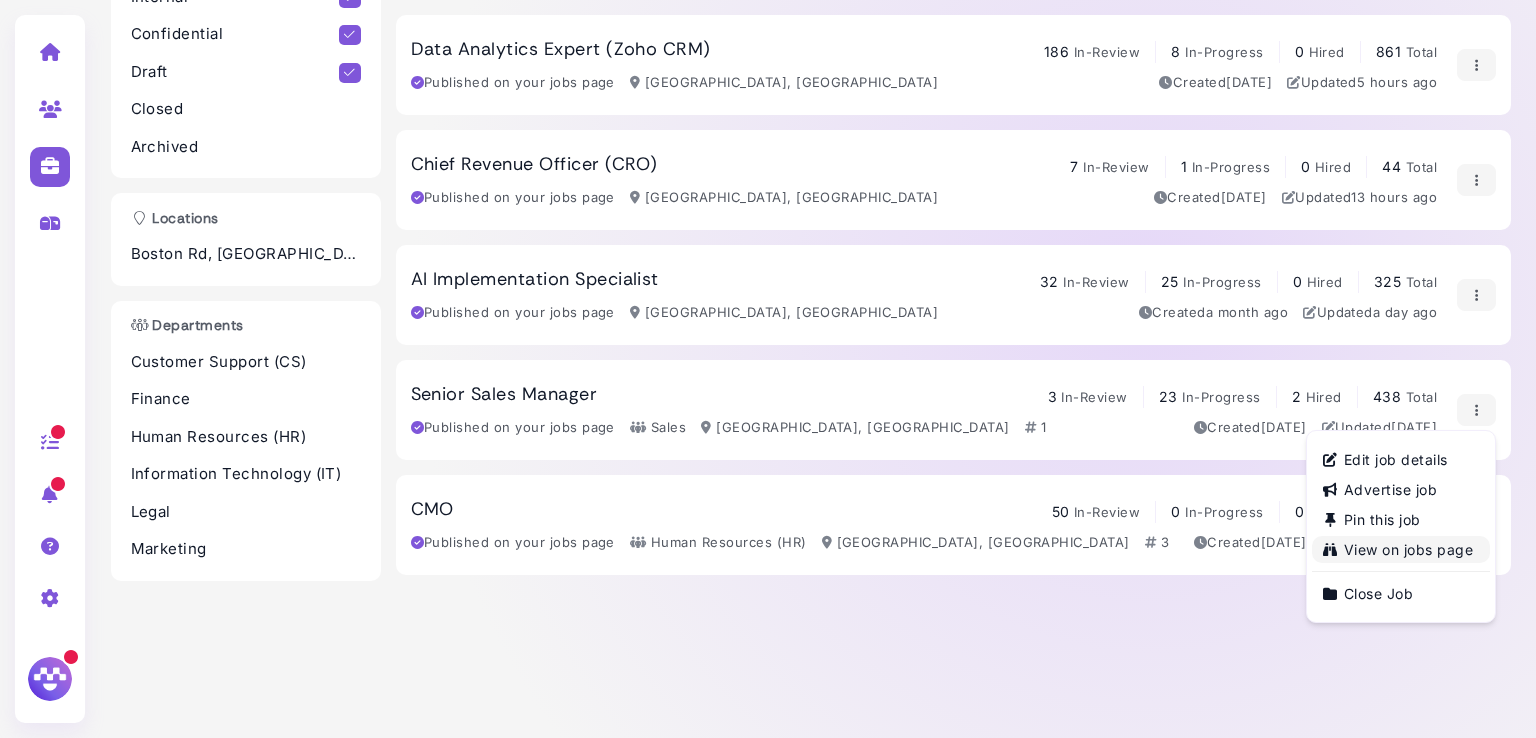 click on "View on jobs page" at bounding box center (1401, 549) 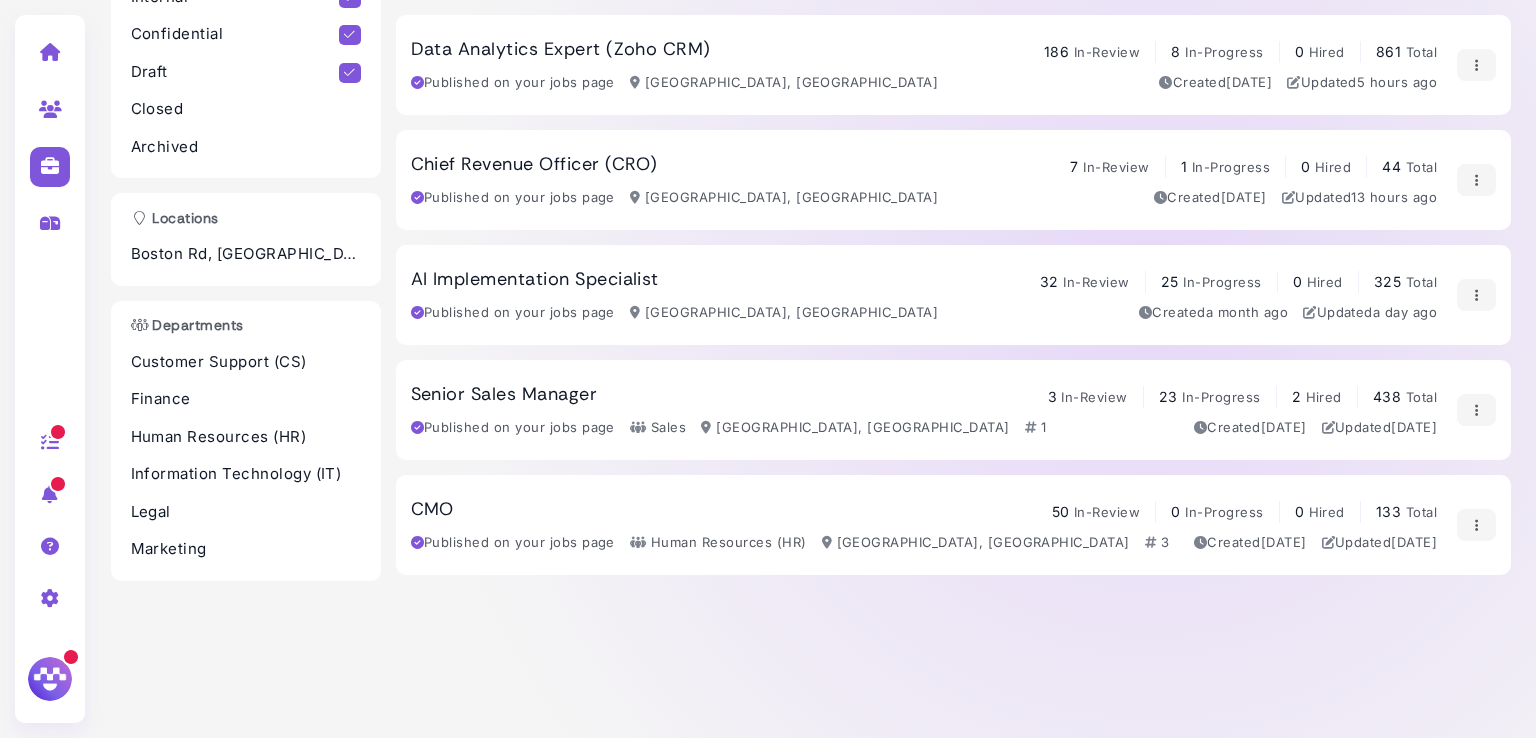 scroll, scrollTop: 0, scrollLeft: 0, axis: both 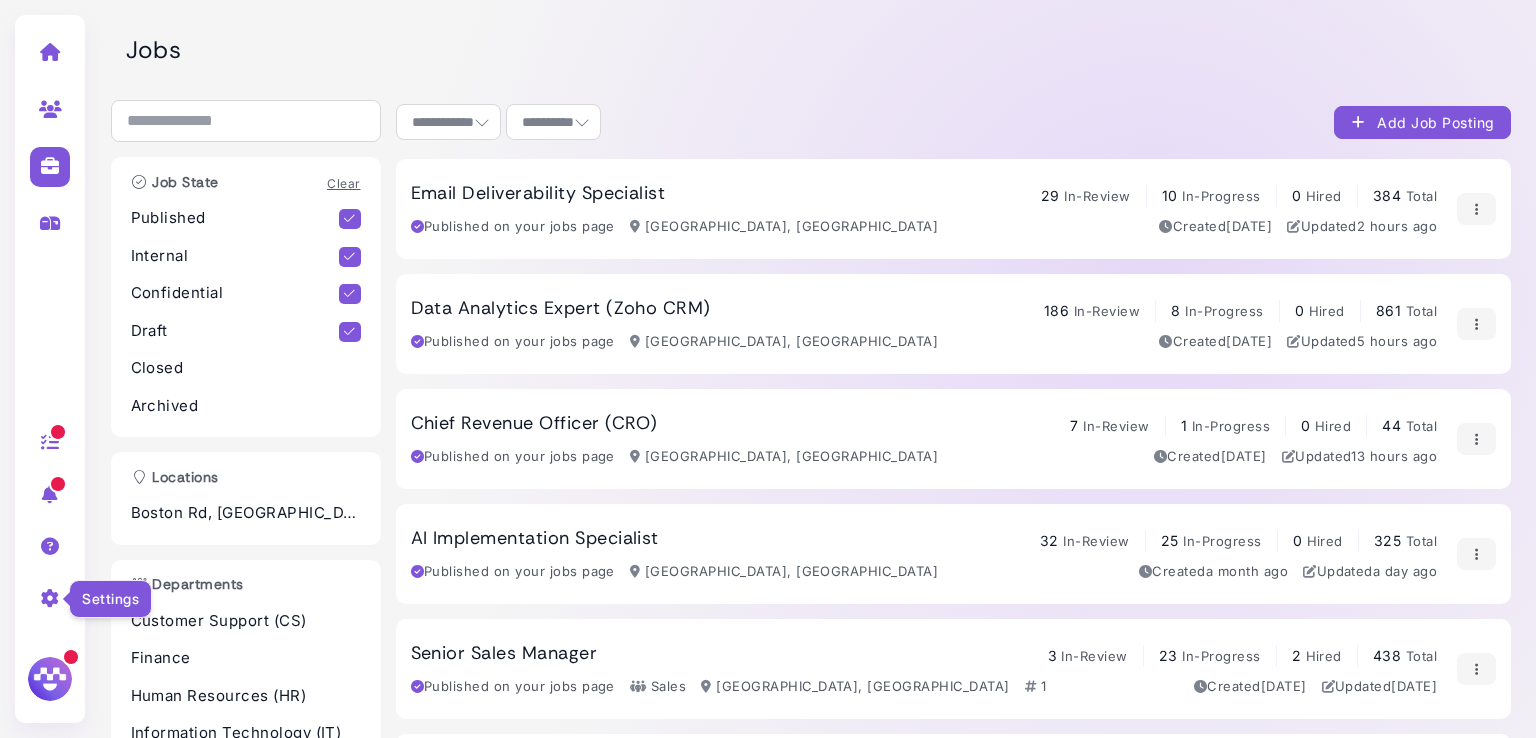 click at bounding box center (50, 598) 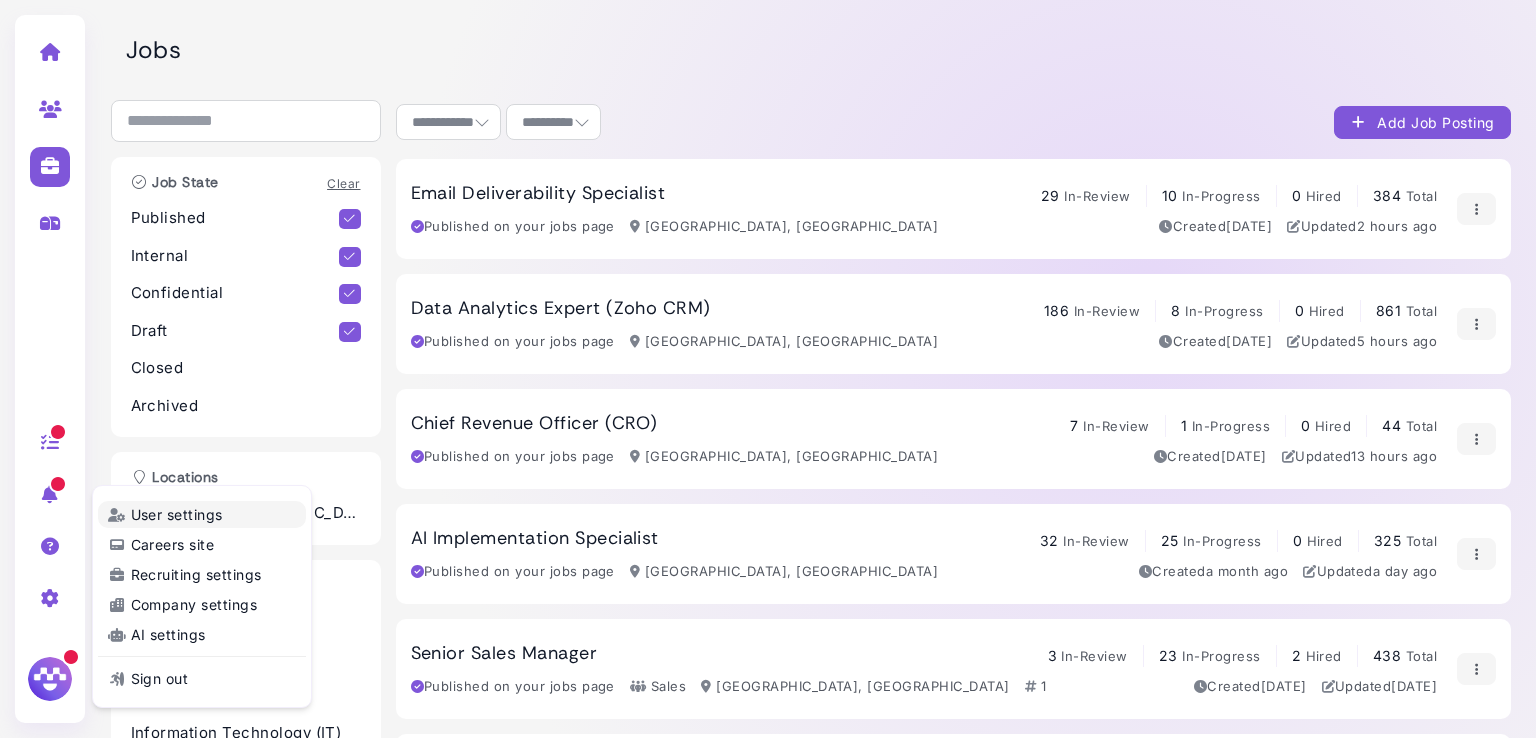 click on "User settings" at bounding box center (202, 514) 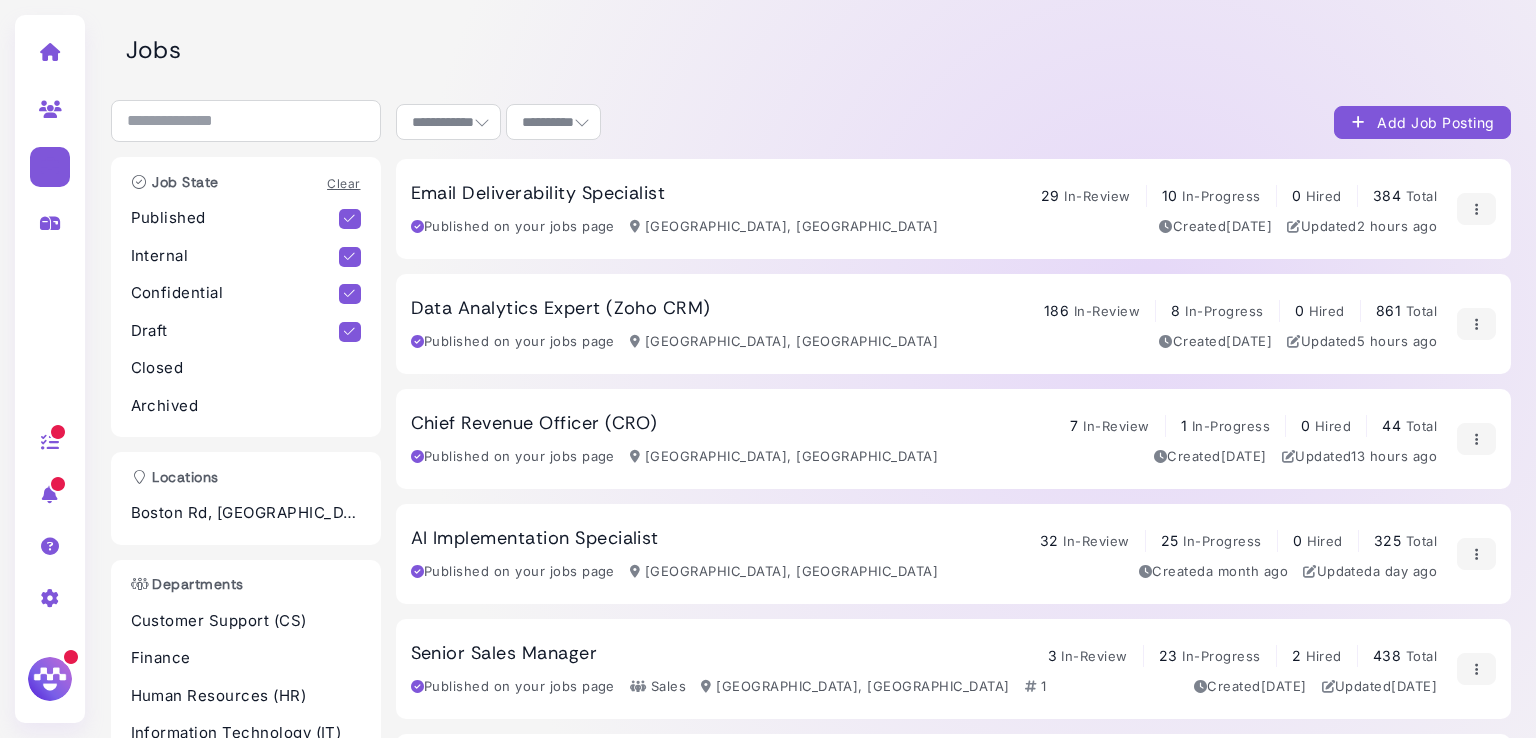 select on "**********" 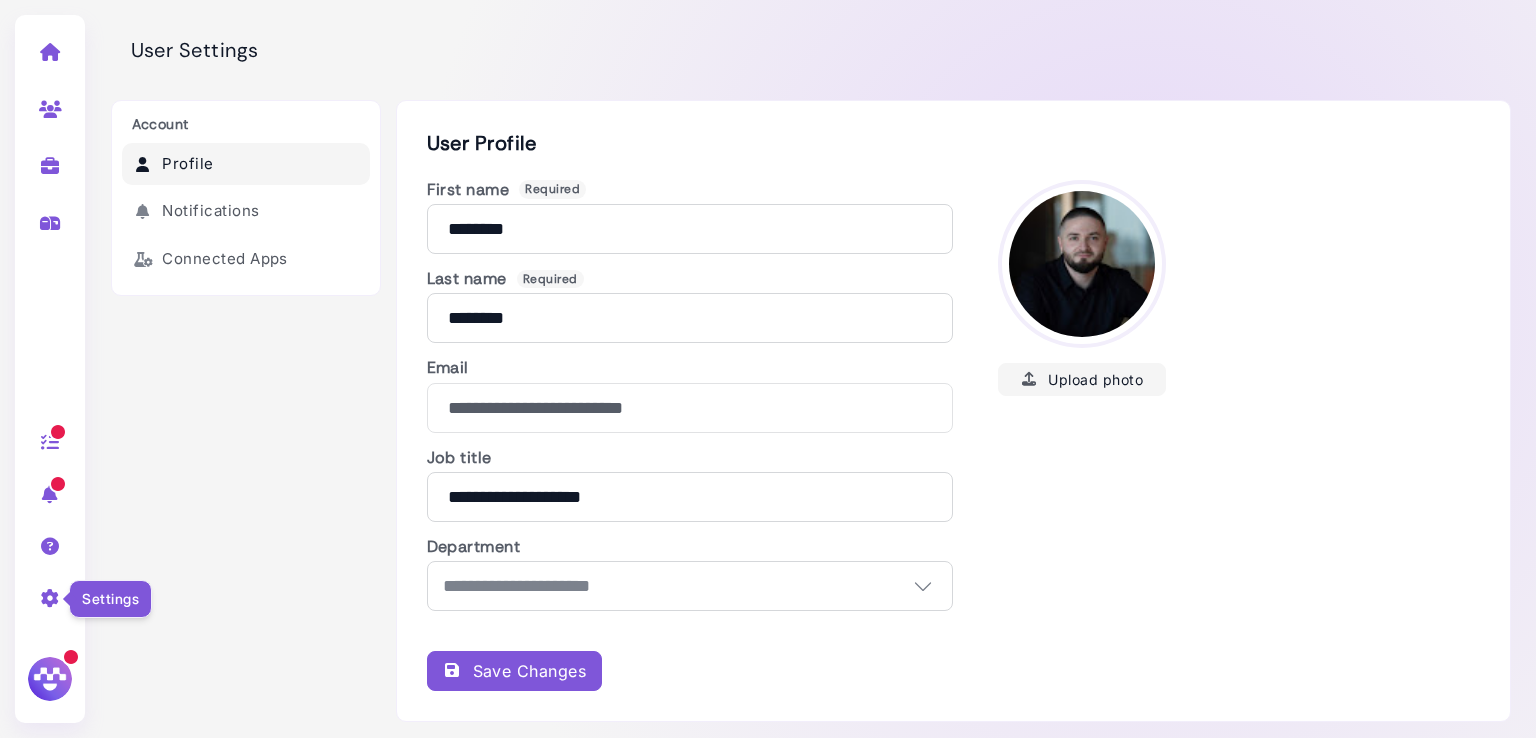 click at bounding box center (50, 598) 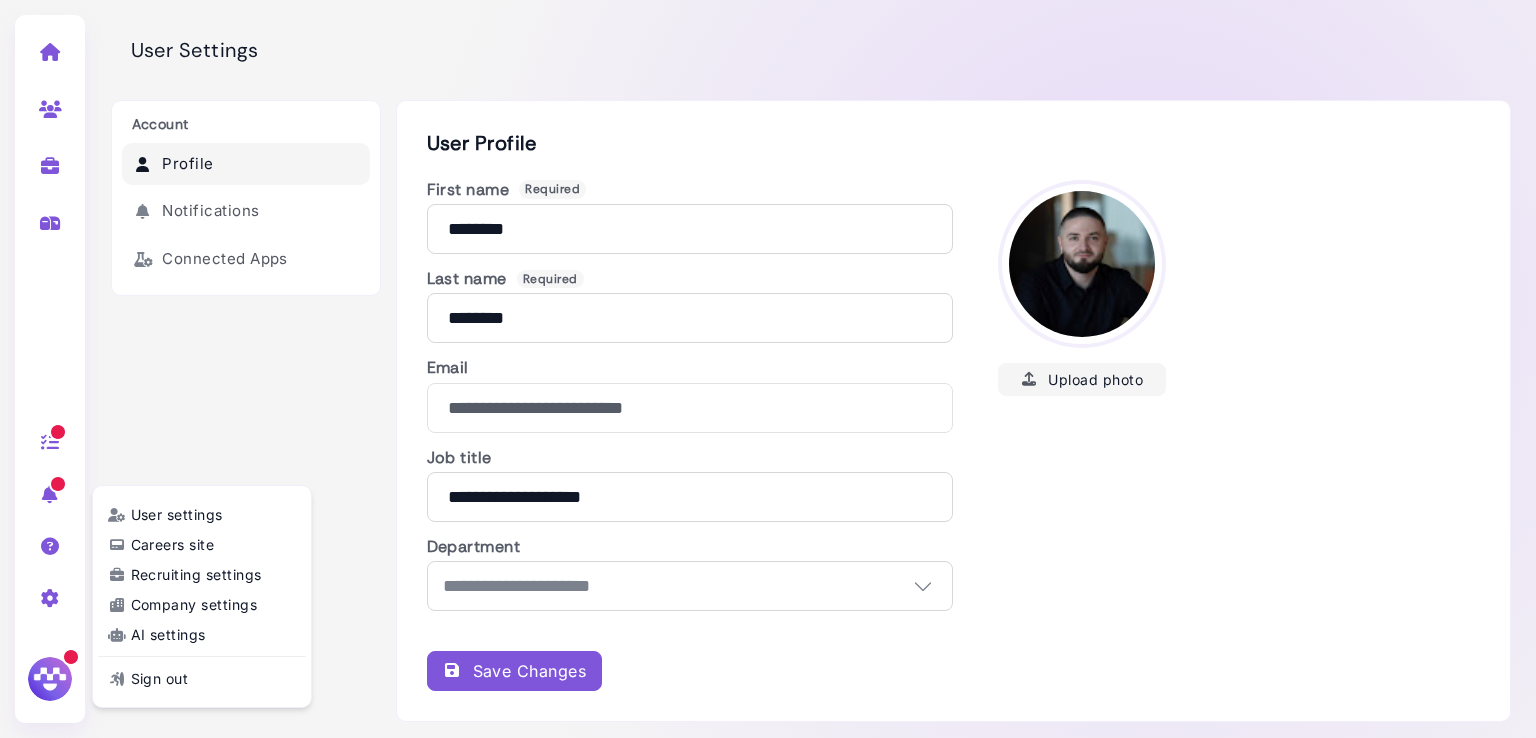 click at bounding box center [50, 51] 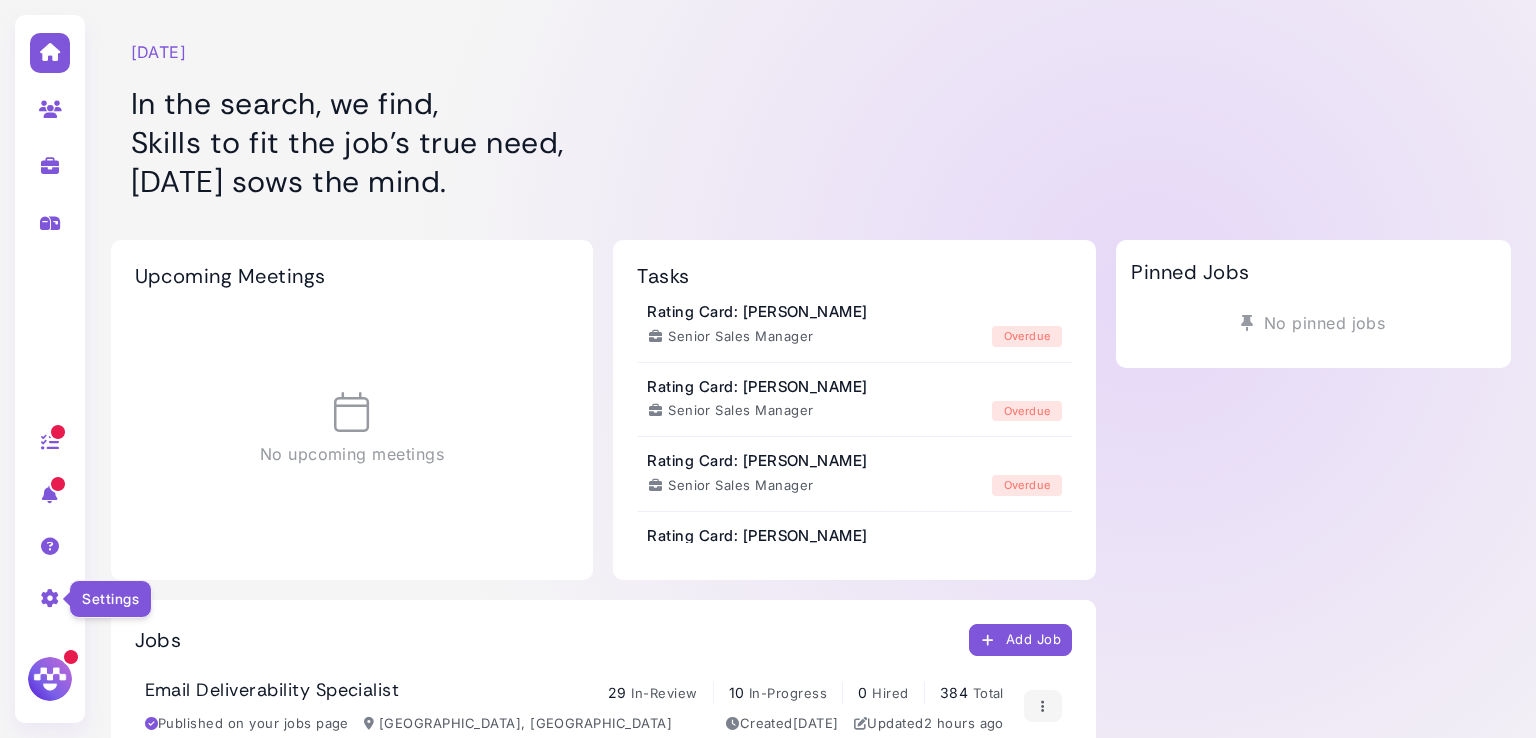 click at bounding box center [50, 598] 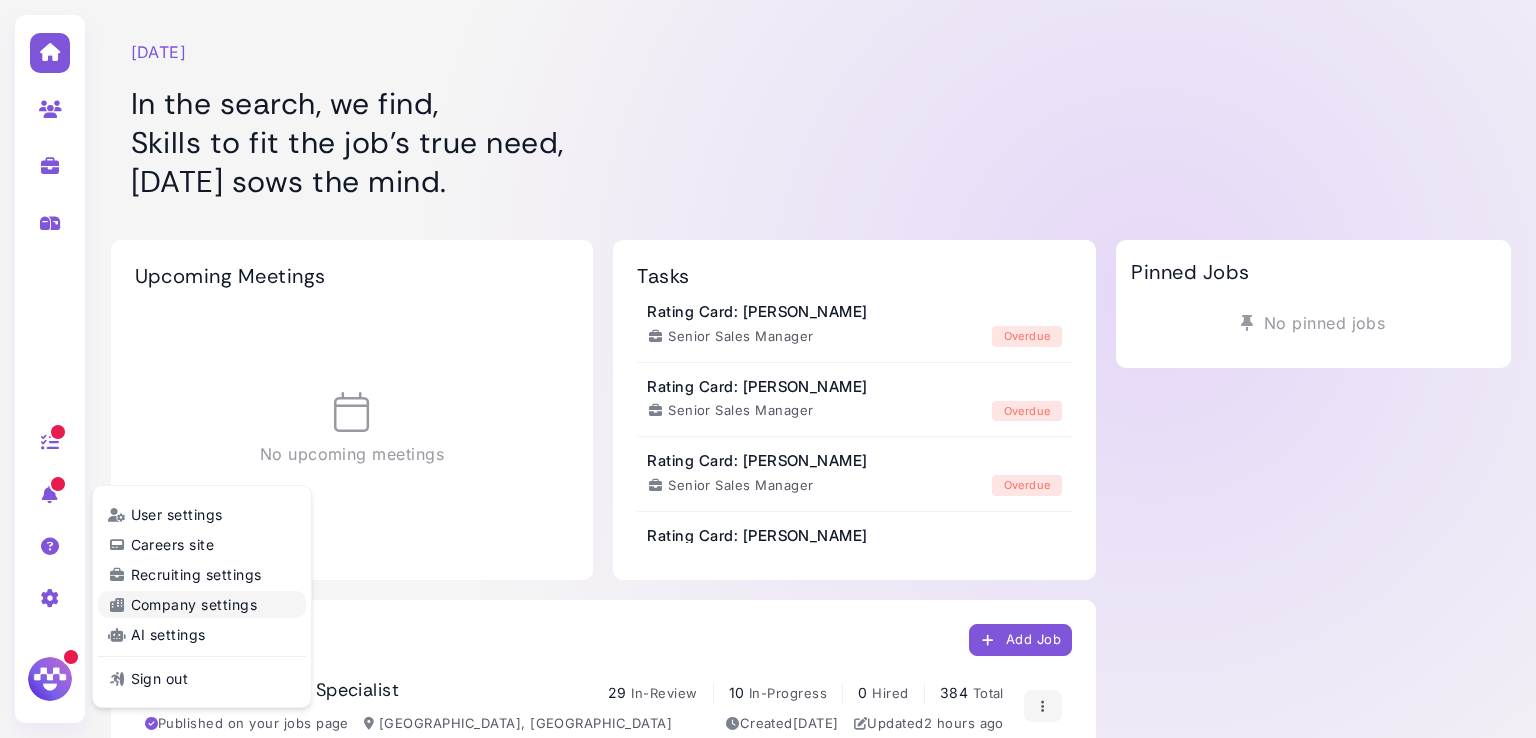 click on "Company settings" at bounding box center (202, 604) 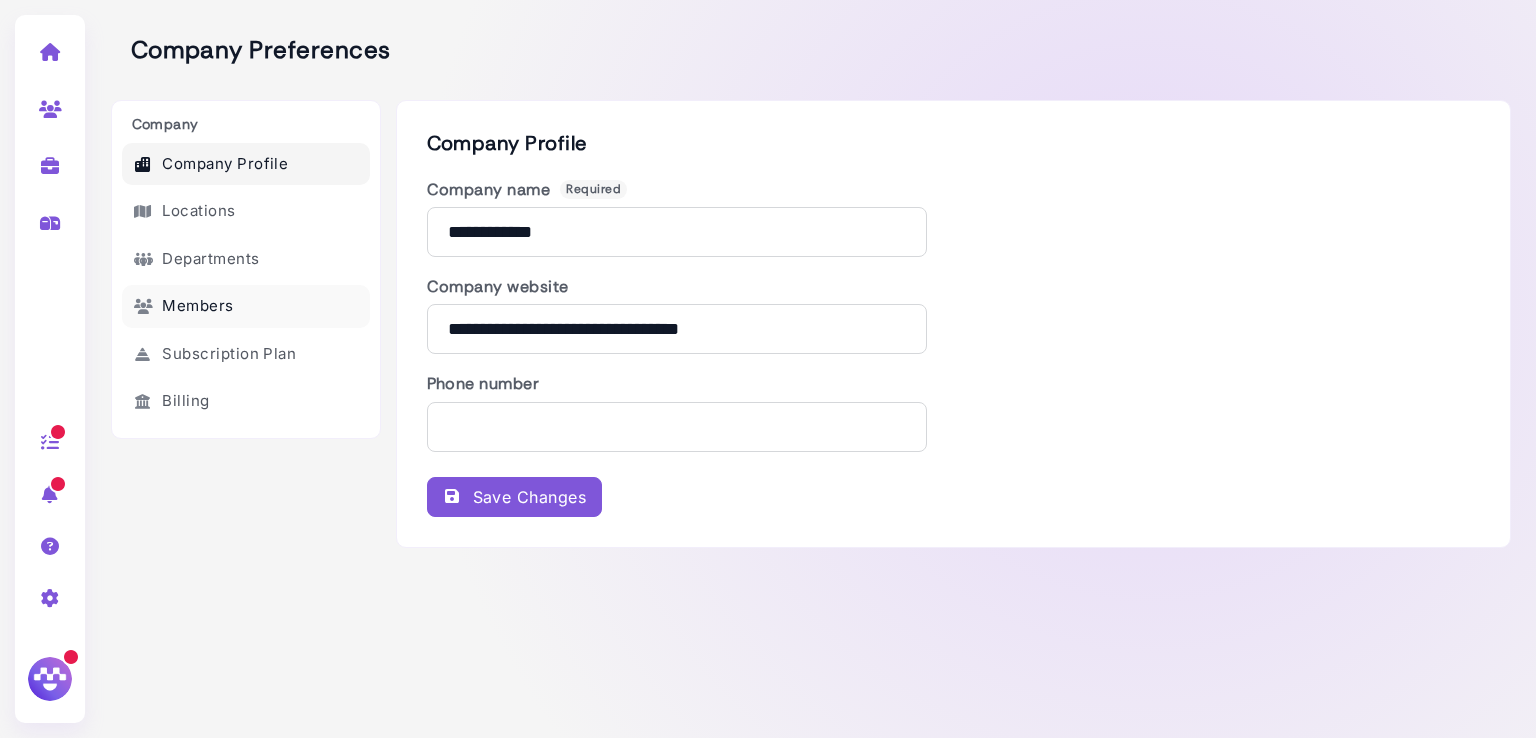 click on "Members" at bounding box center (246, 306) 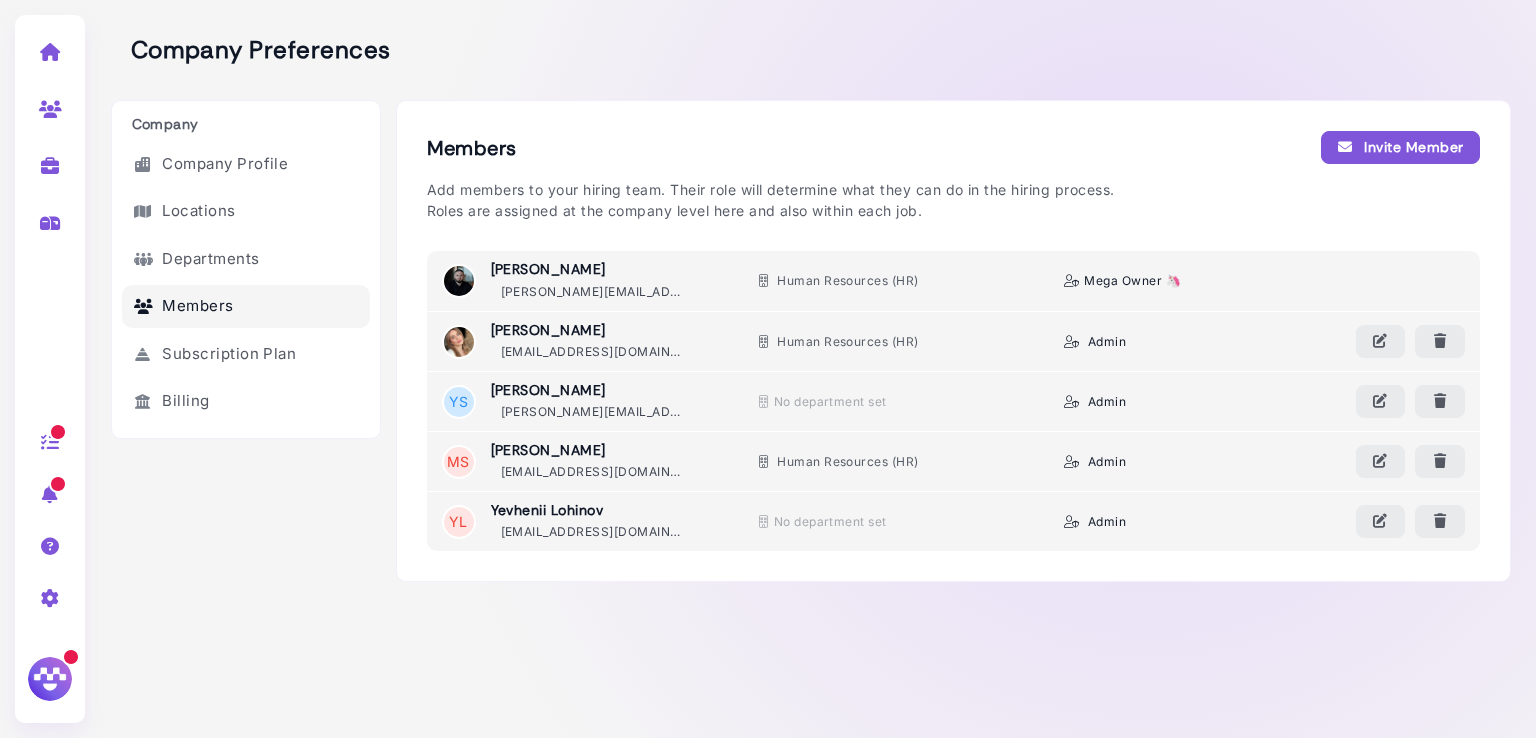 click on "Invite Member" at bounding box center (1400, 147) 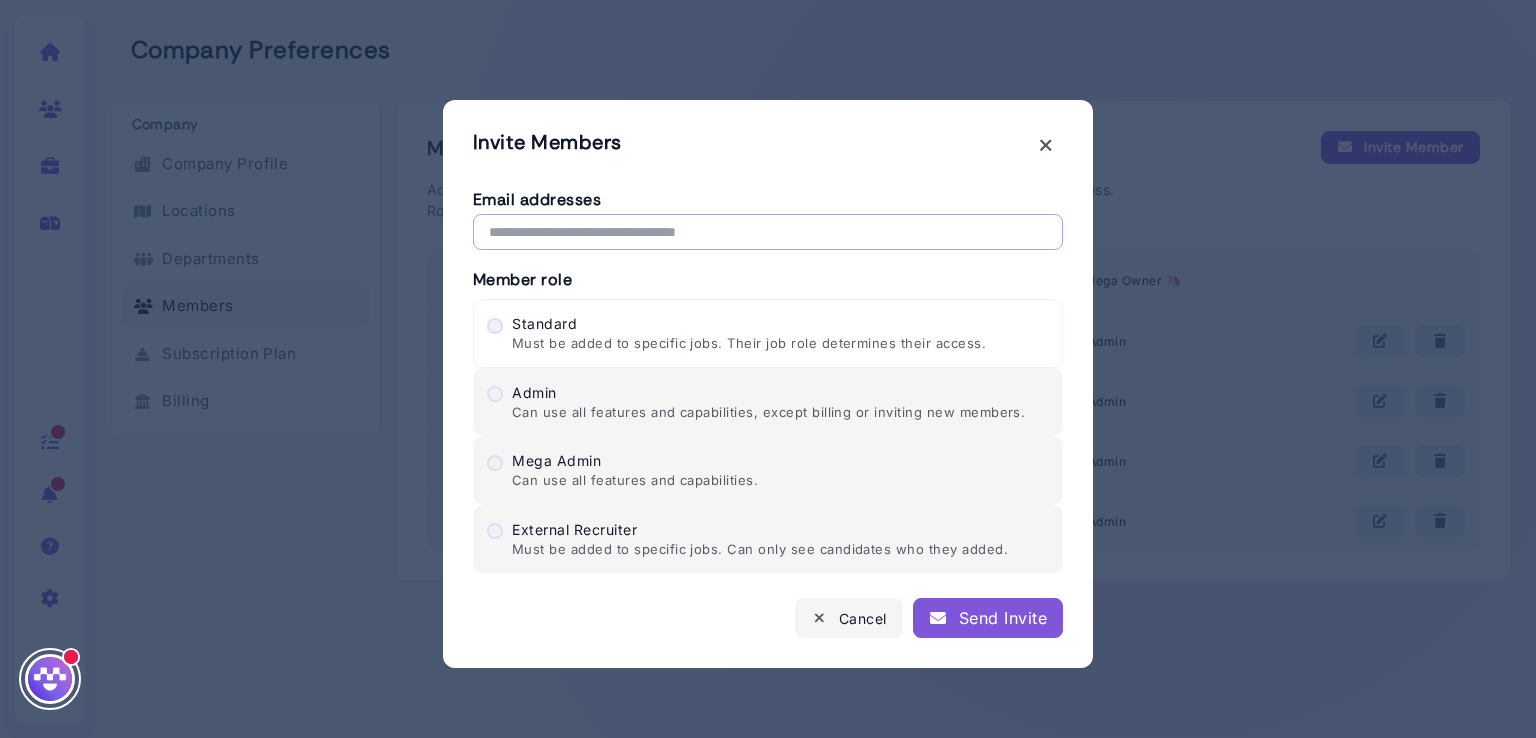 click at bounding box center [768, 232] 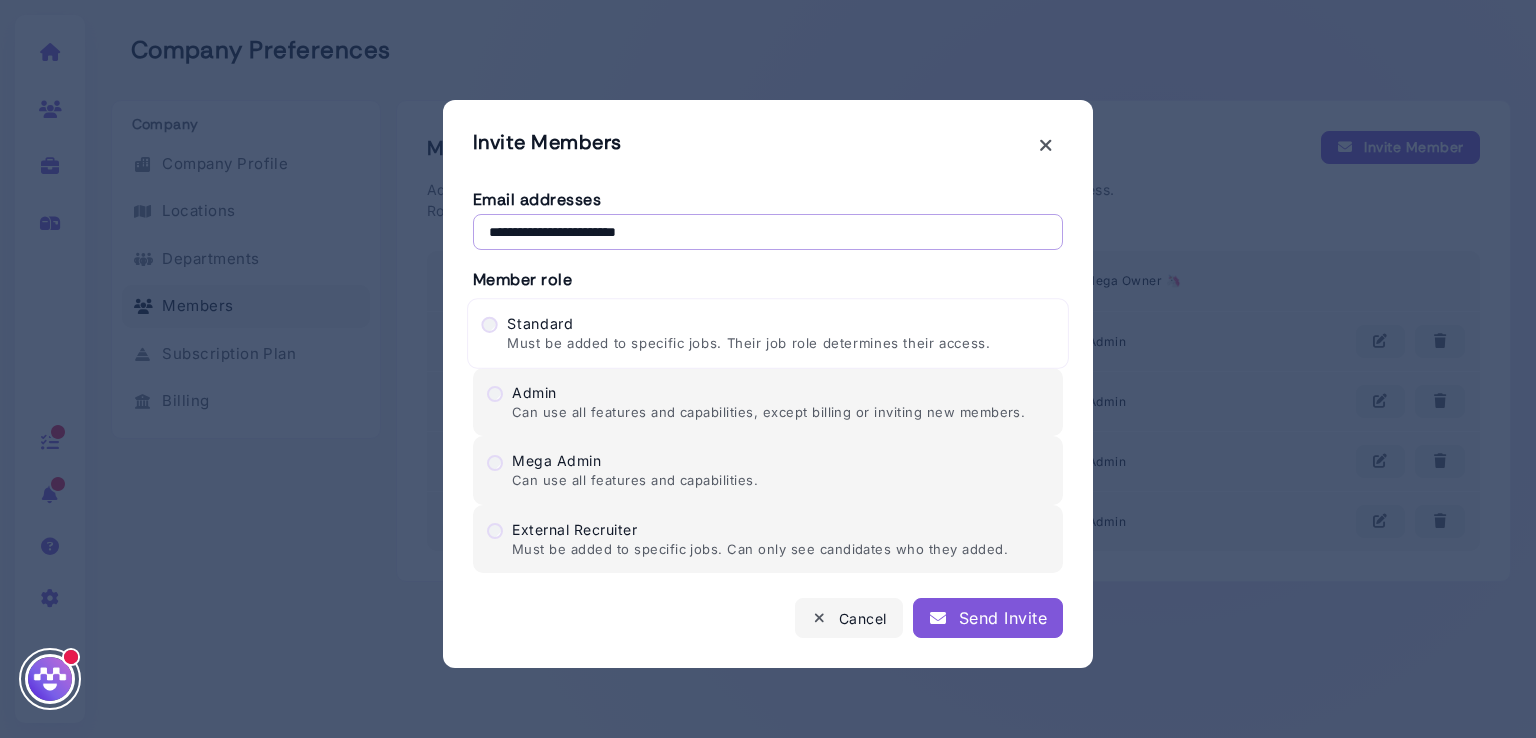 type on "**********" 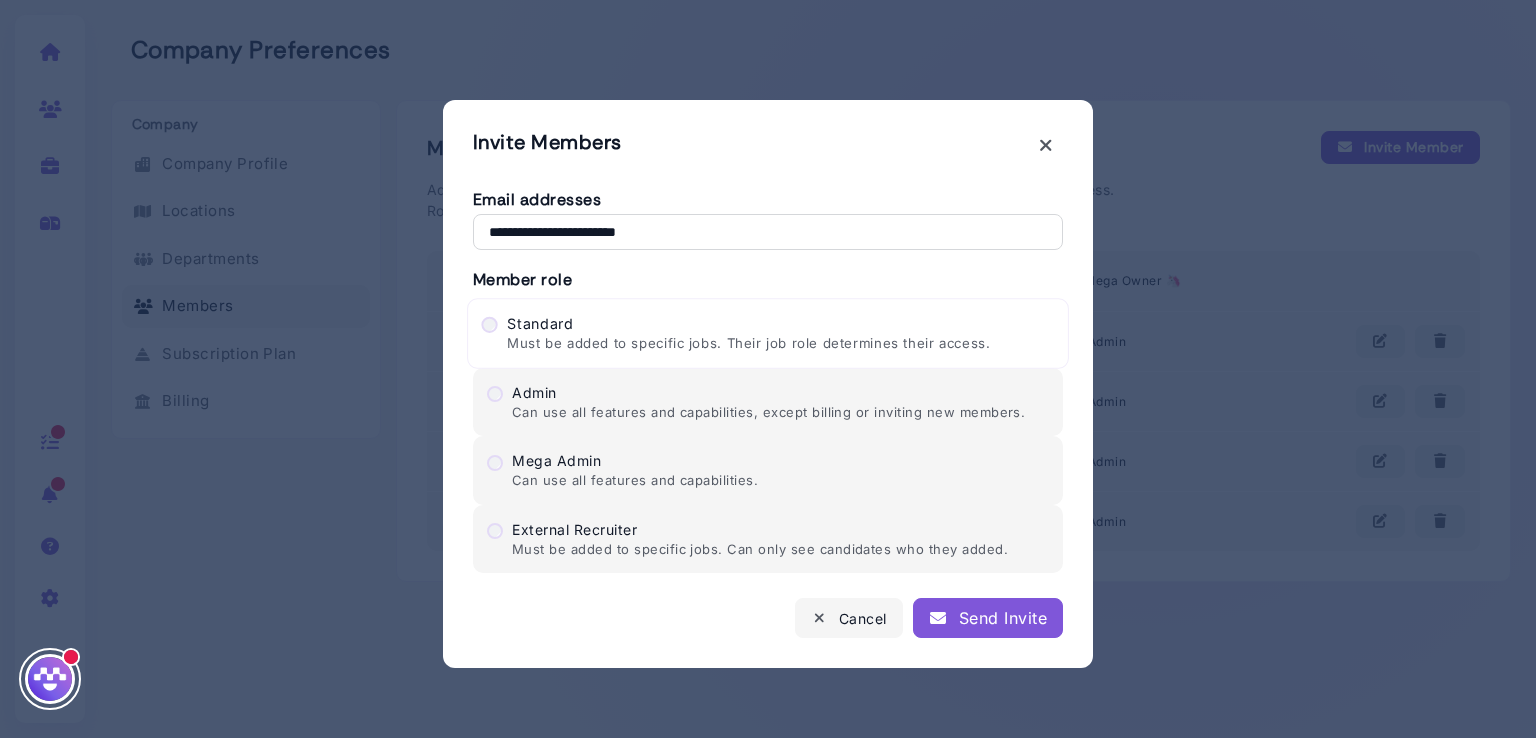 click on "Standard     Must be added to specific jobs. Their job role determines their access." at bounding box center (768, 334) 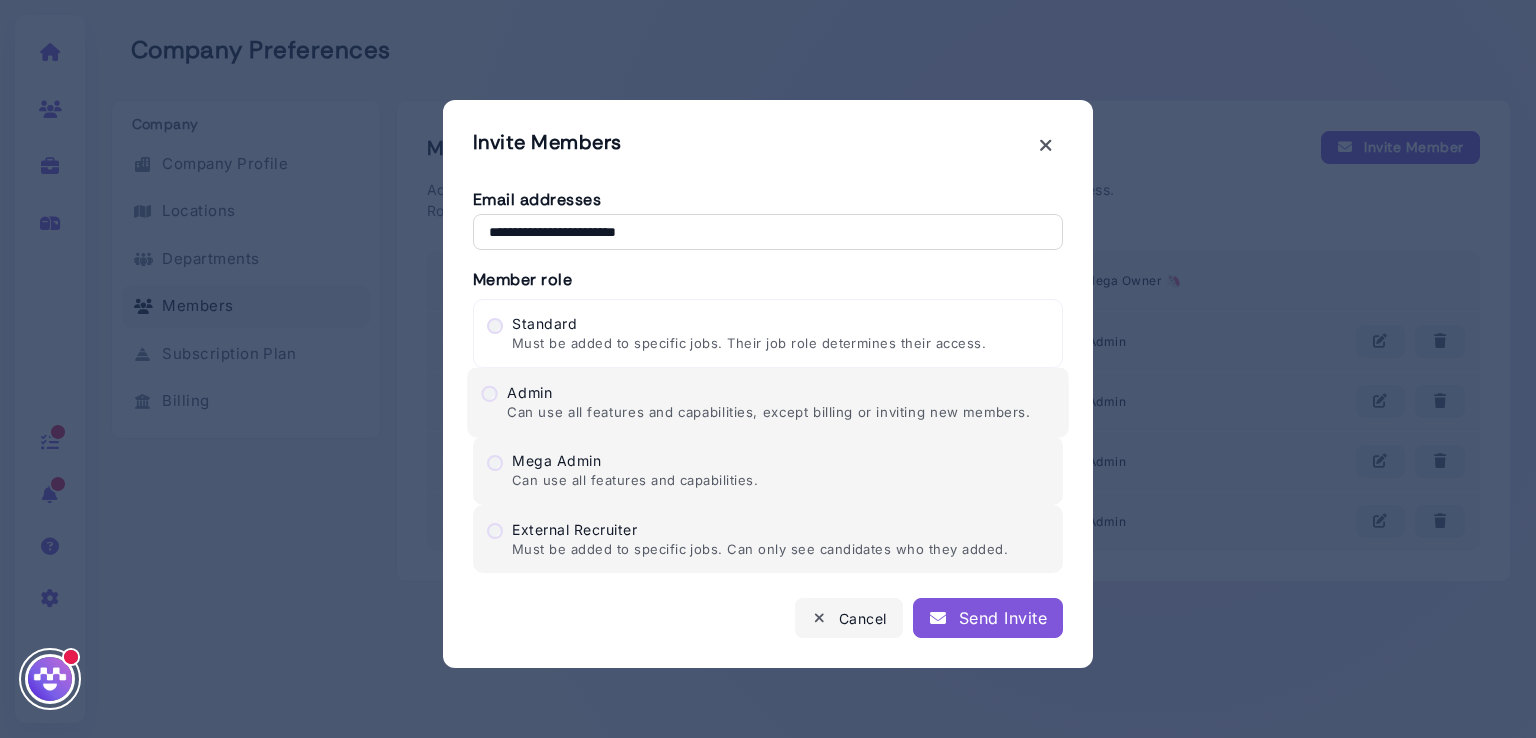 click on "Admin     Can use all features and capabilities, except billing or inviting new members." at bounding box center (755, 401) 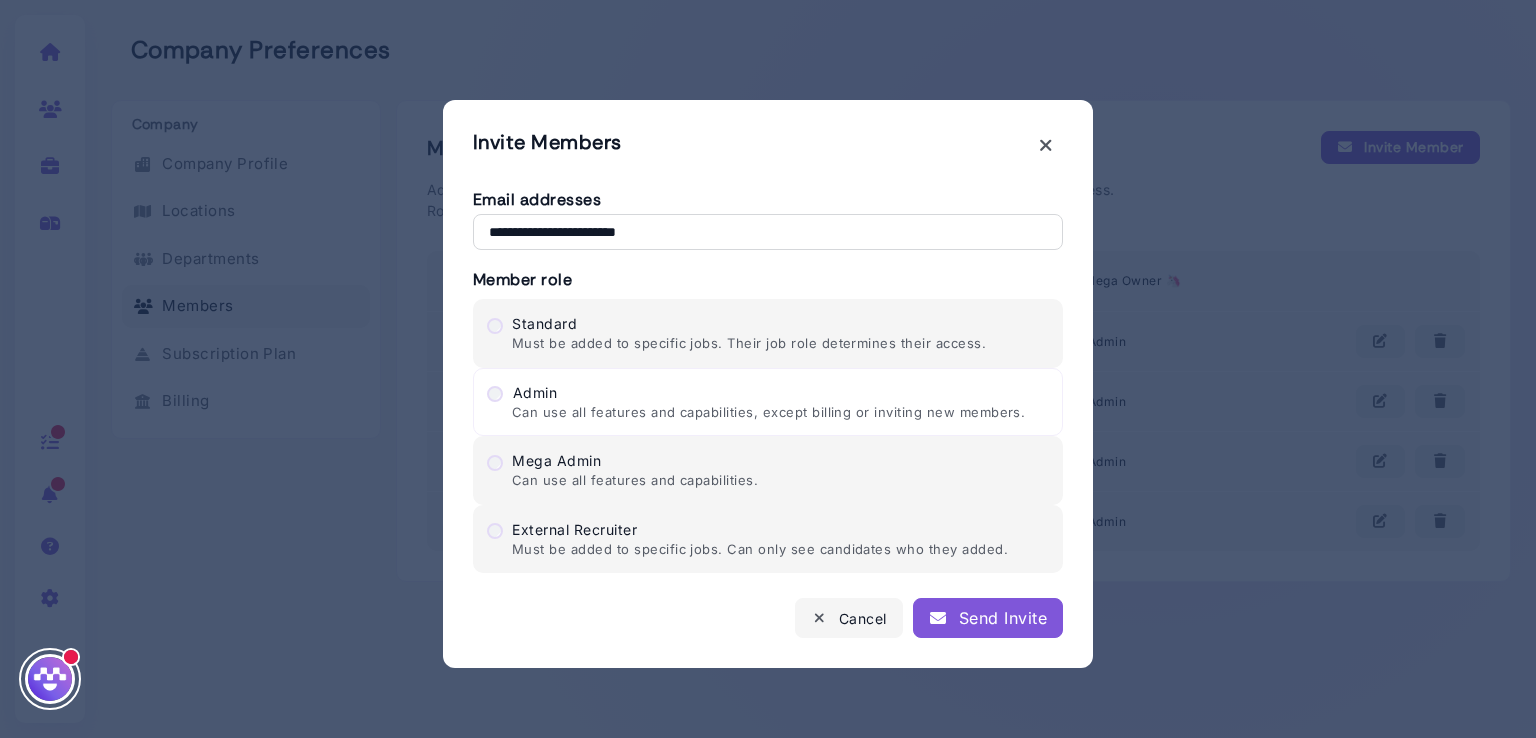 click on "Send Invite" at bounding box center (988, 618) 